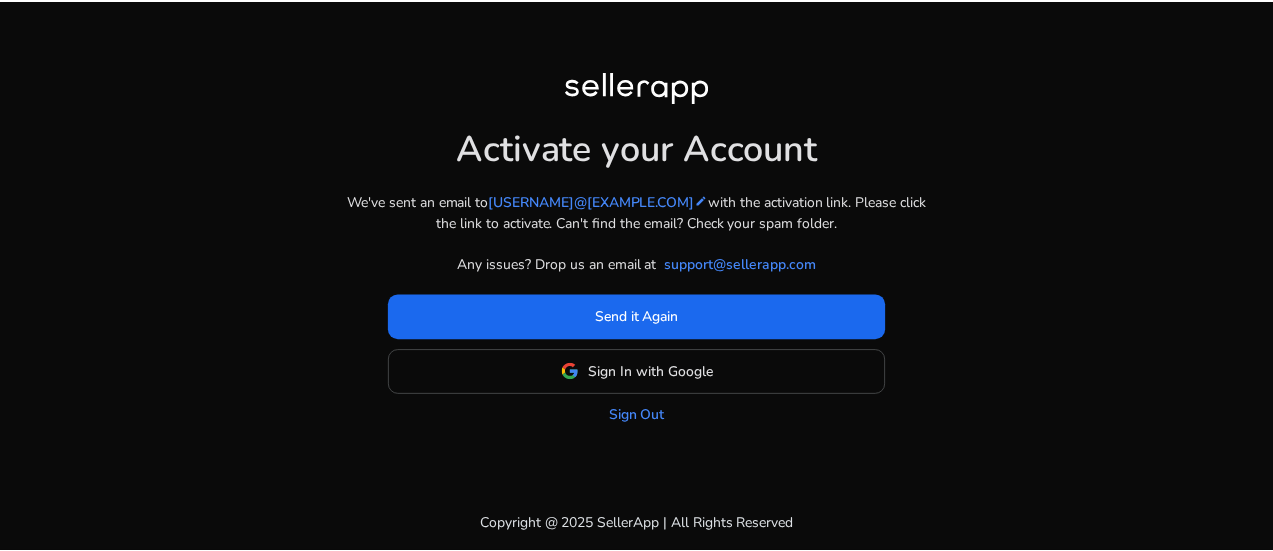 scroll, scrollTop: 0, scrollLeft: 0, axis: both 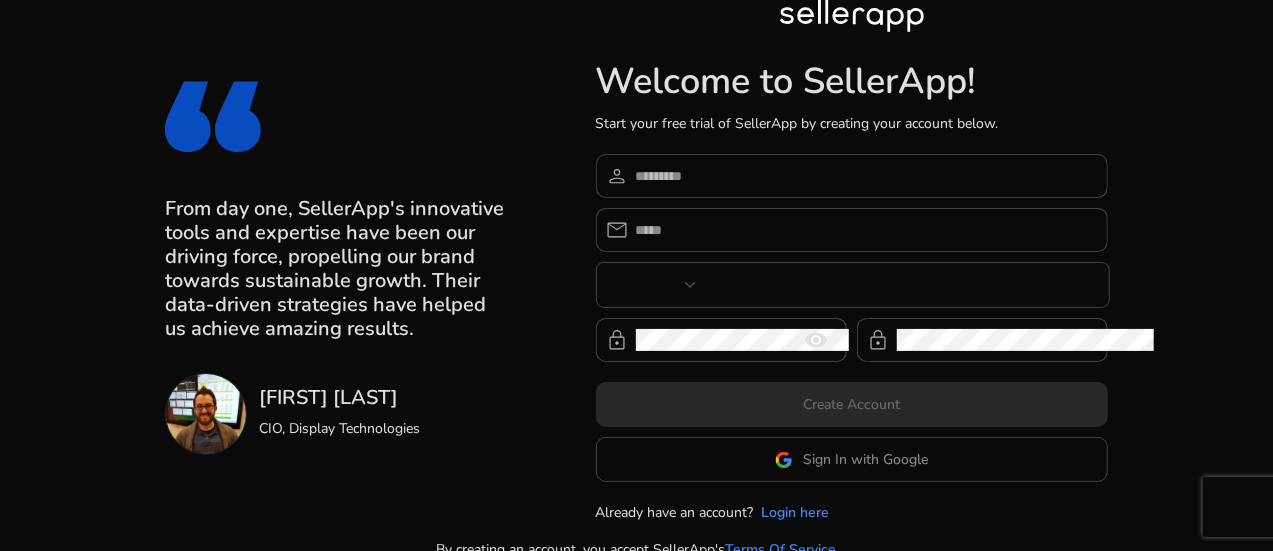 type on "***" 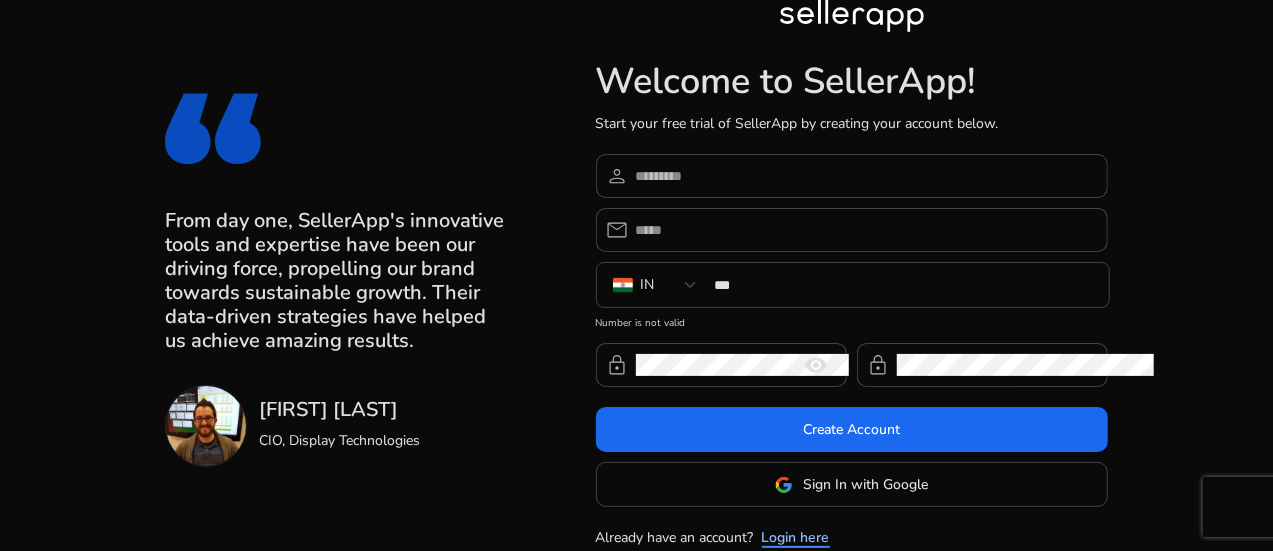click on "Login here" 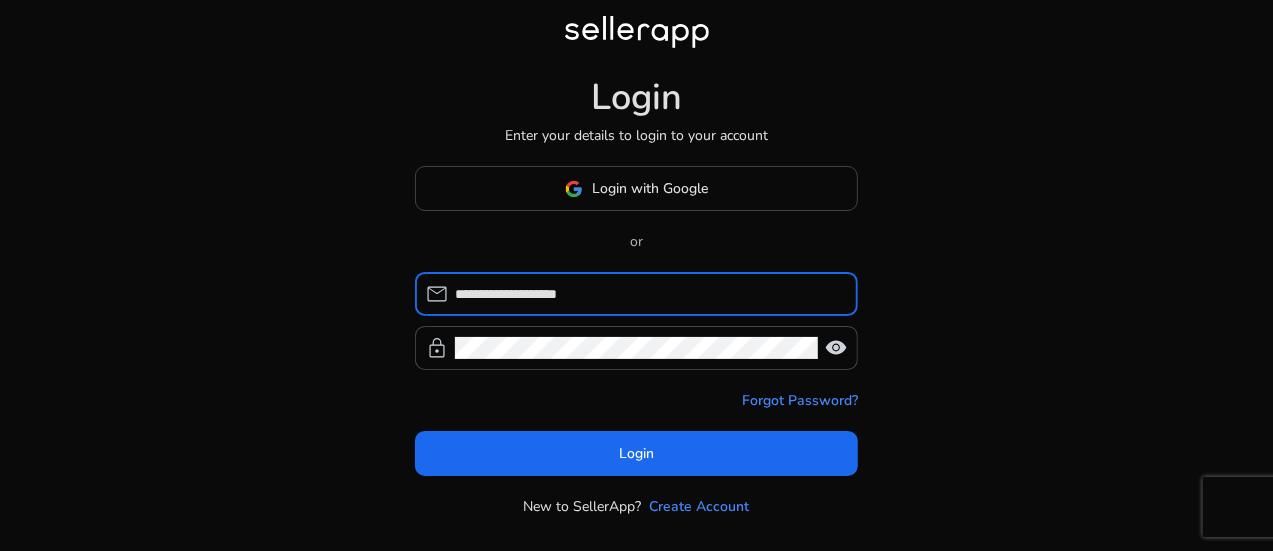 type on "**********" 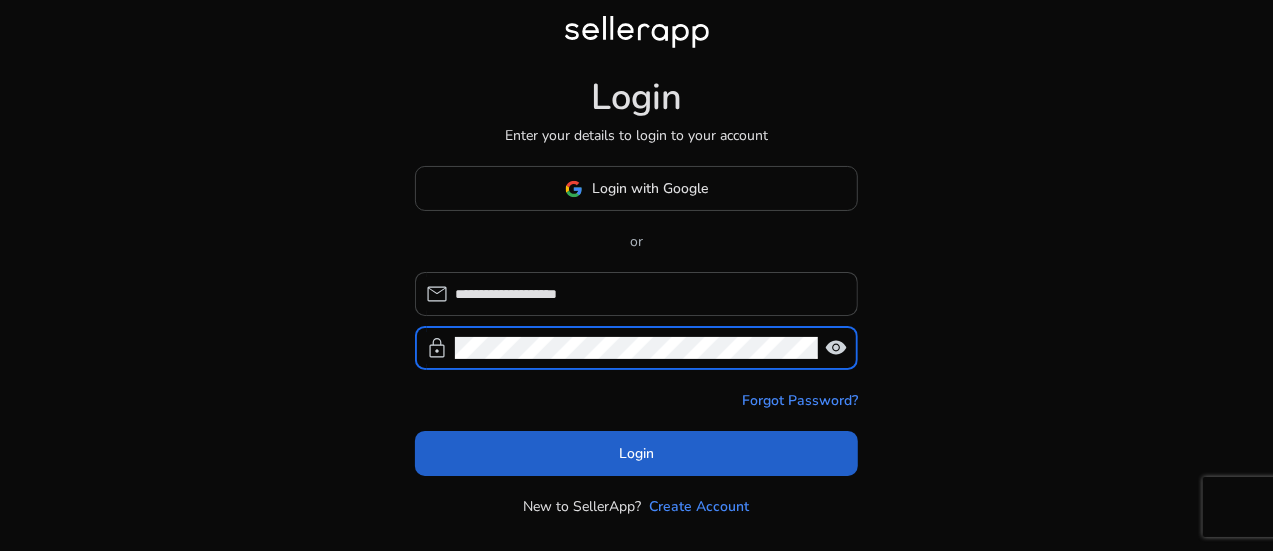click at bounding box center [636, 454] 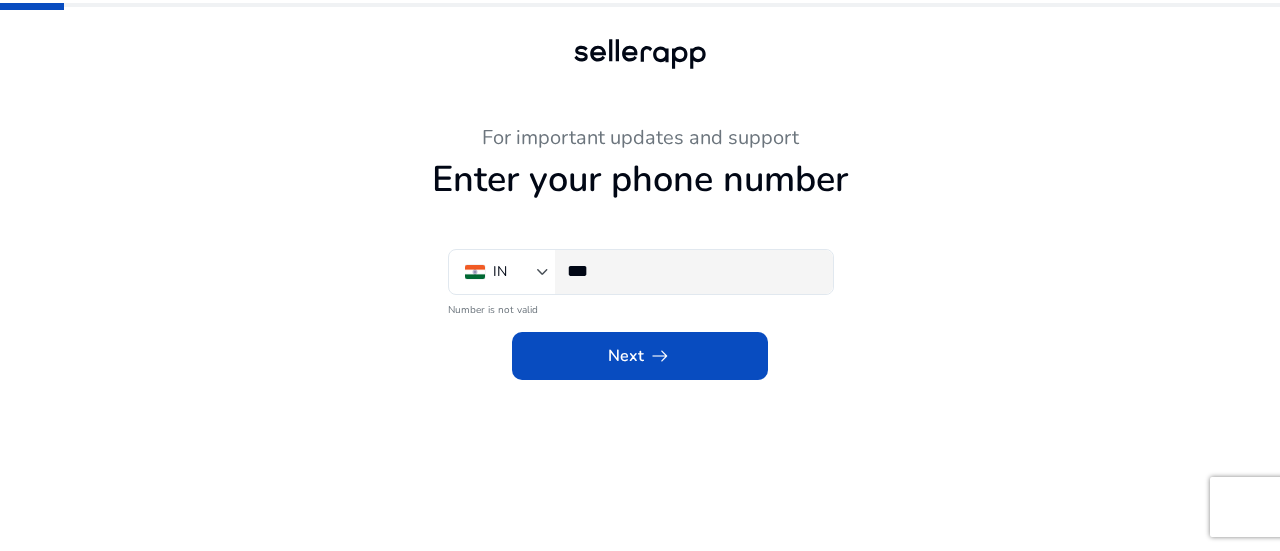 click on "***" at bounding box center (692, 271) 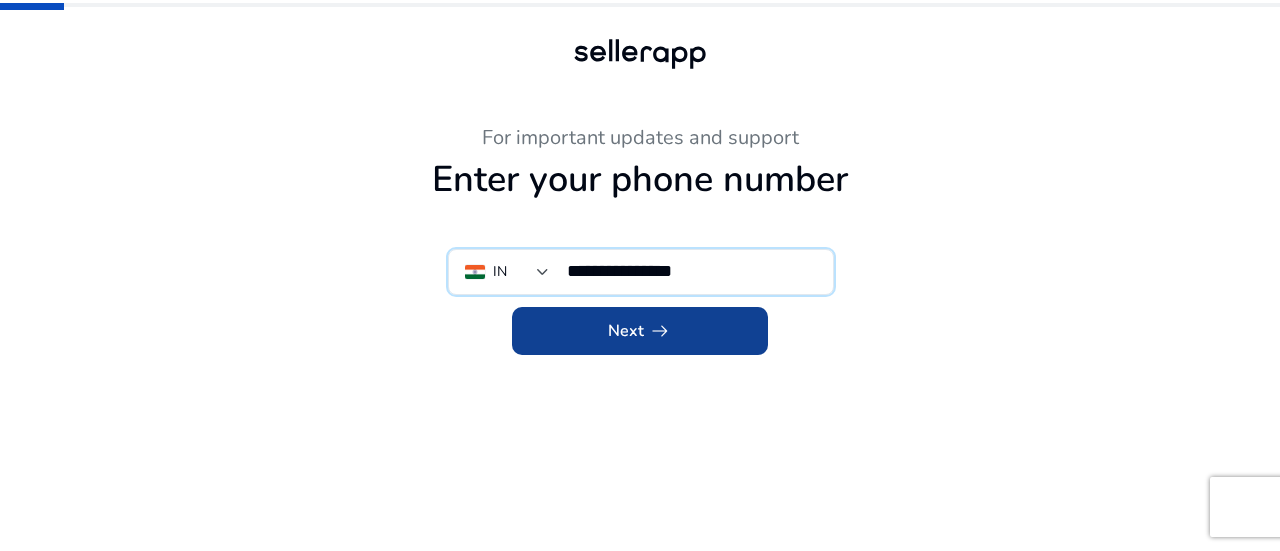 type on "**********" 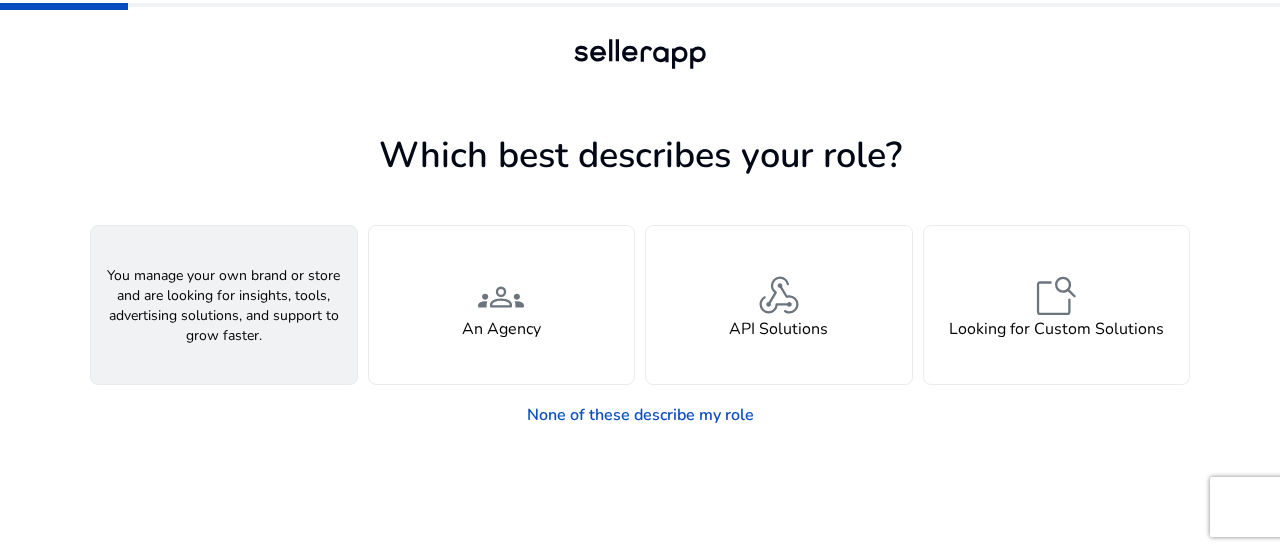 click on "person  A Seller" 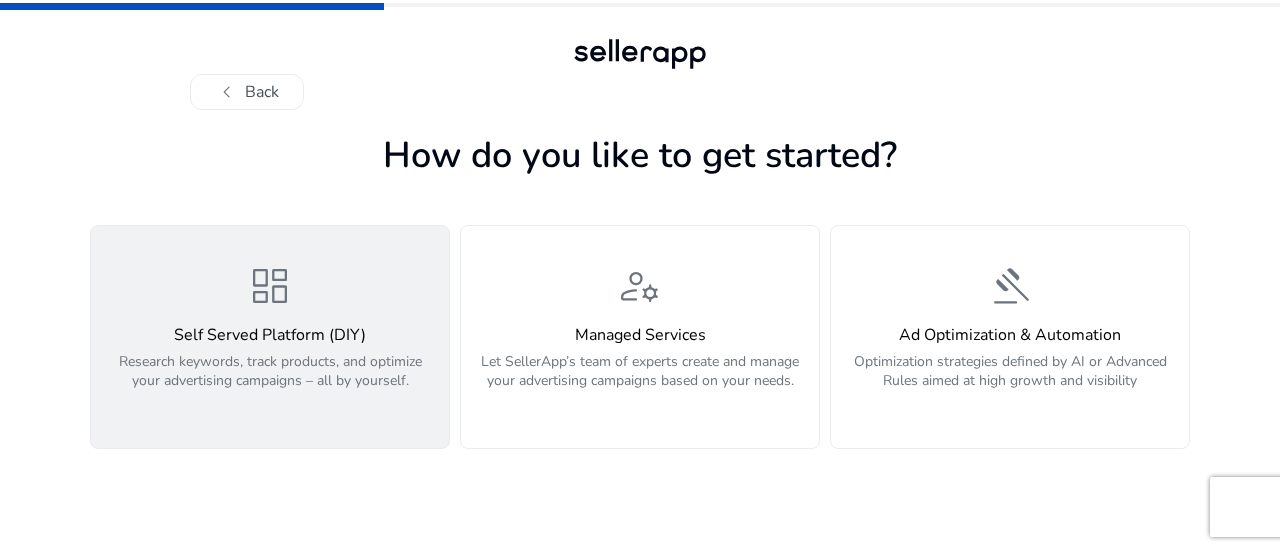 click on "Self Served Platform (DIY)" 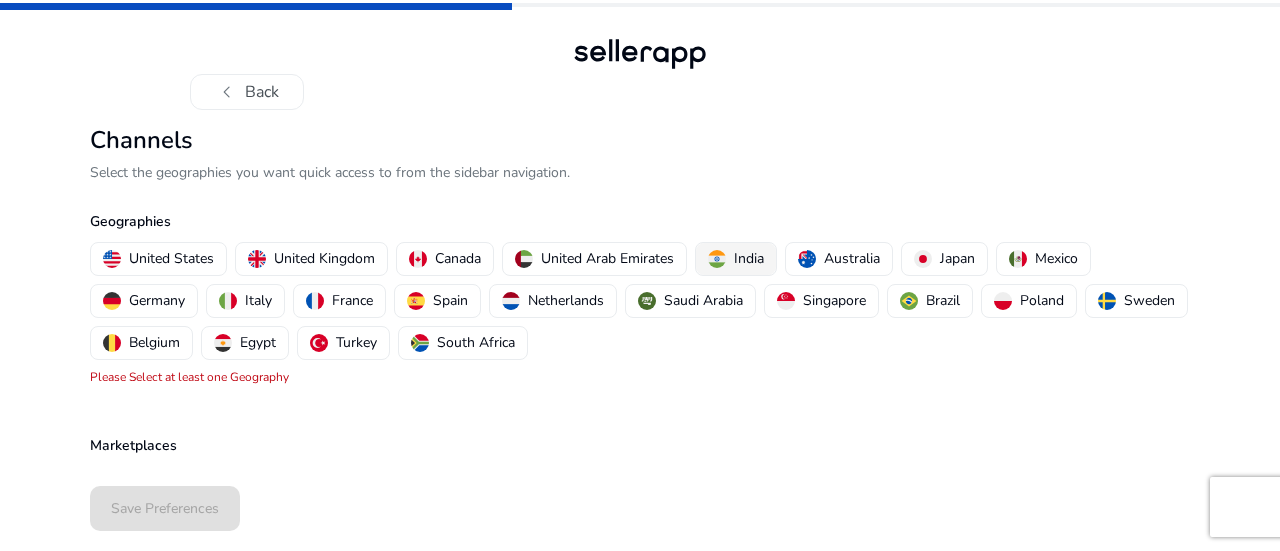 click at bounding box center [717, 259] 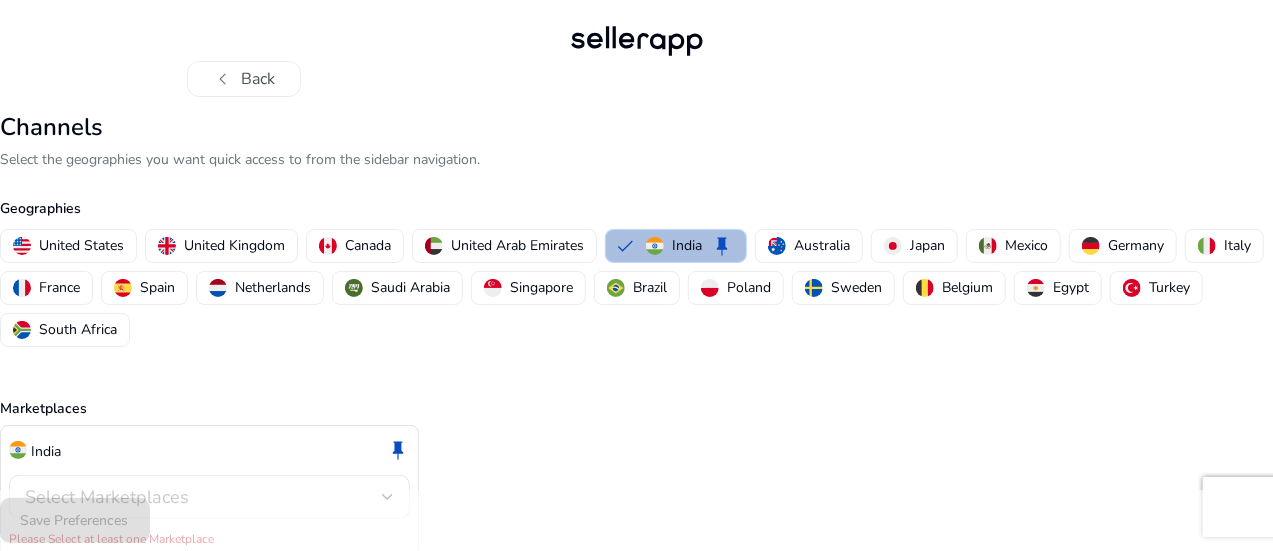 scroll, scrollTop: 92, scrollLeft: 0, axis: vertical 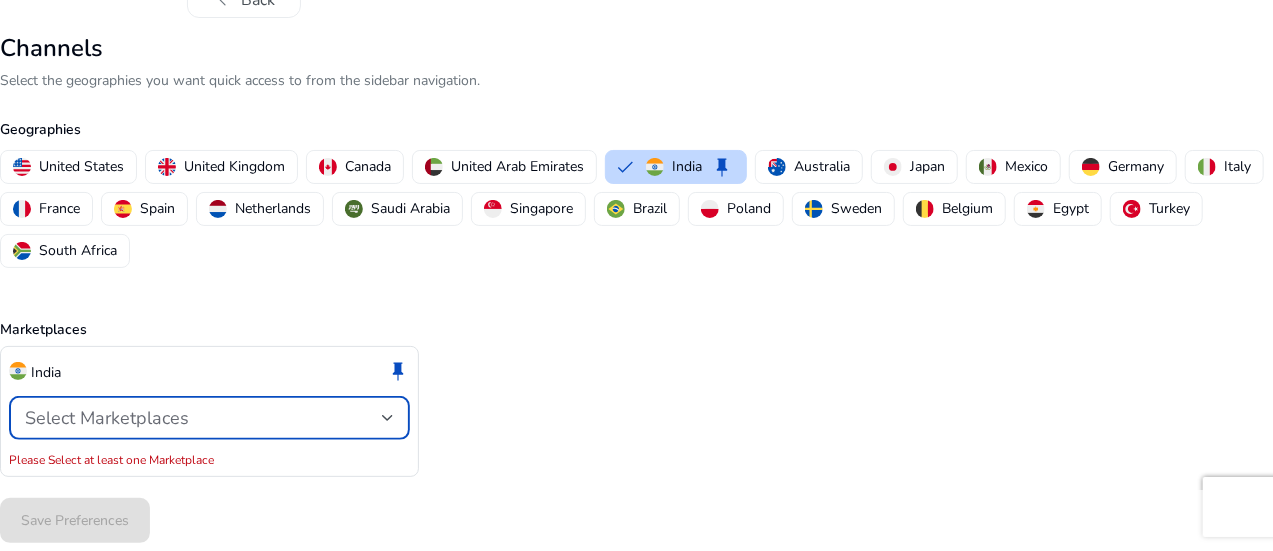 click on "Select Marketplaces" at bounding box center (107, 418) 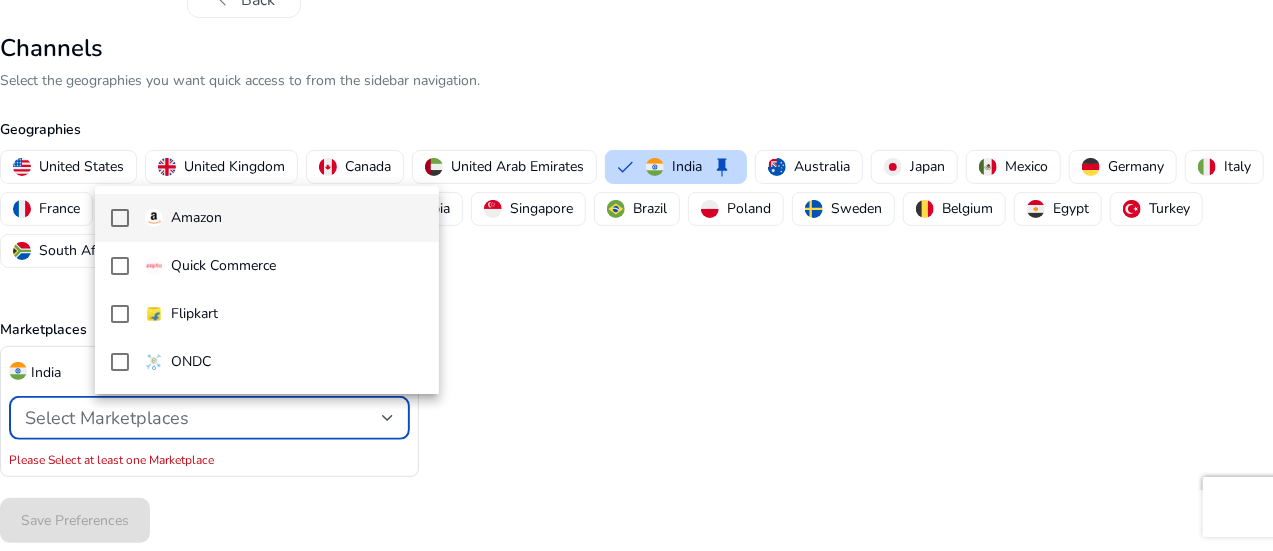 click at bounding box center [120, 218] 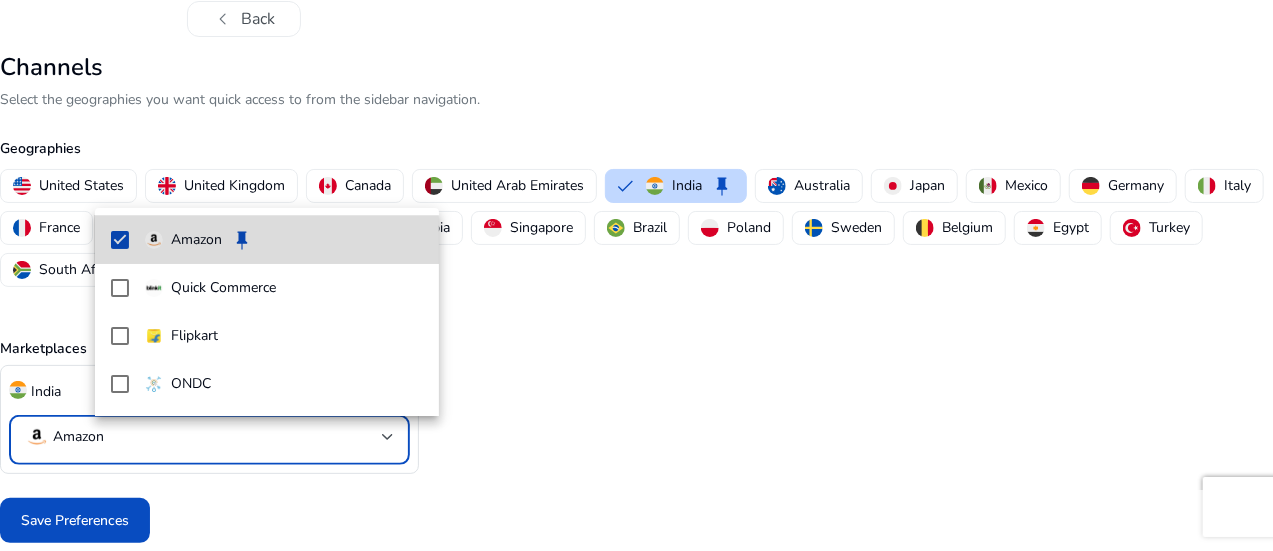 scroll, scrollTop: 70, scrollLeft: 0, axis: vertical 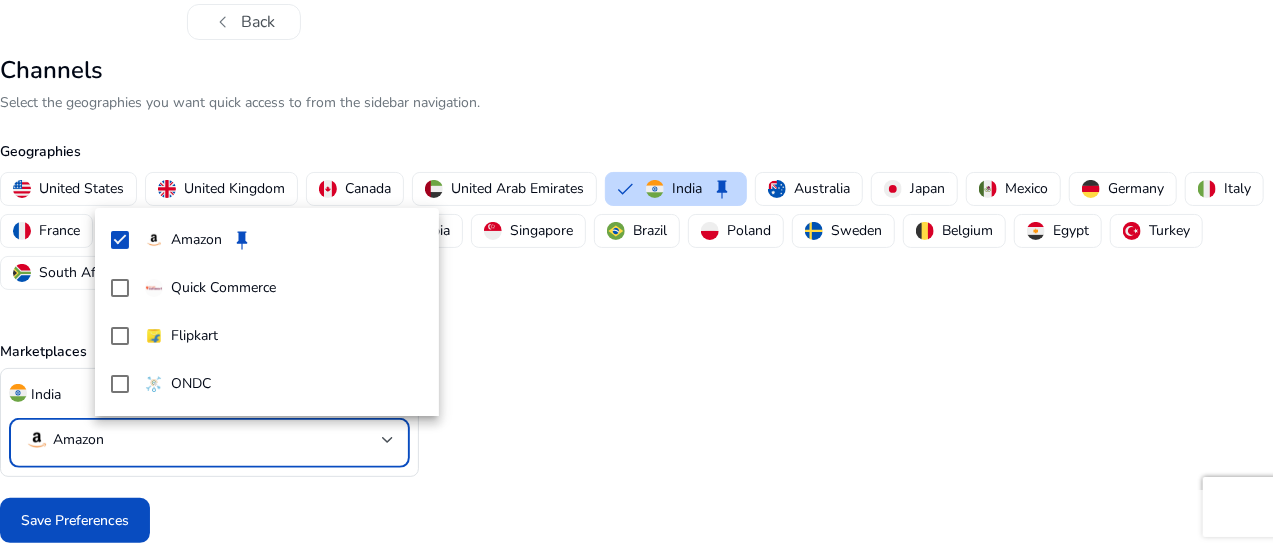 click at bounding box center (636, 275) 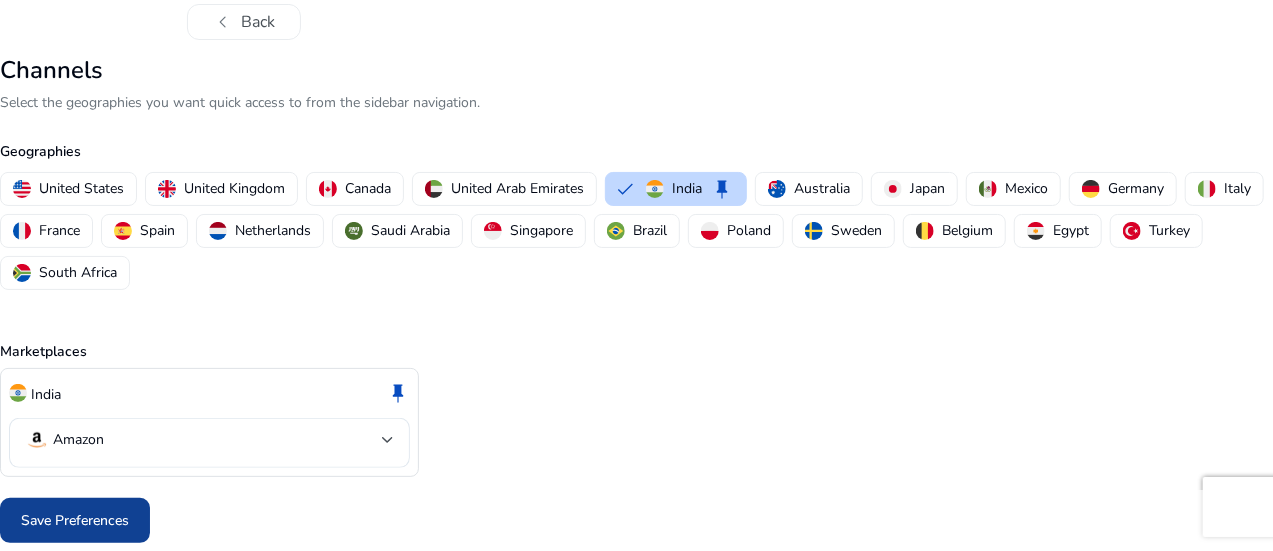 click on "Save Preferences" 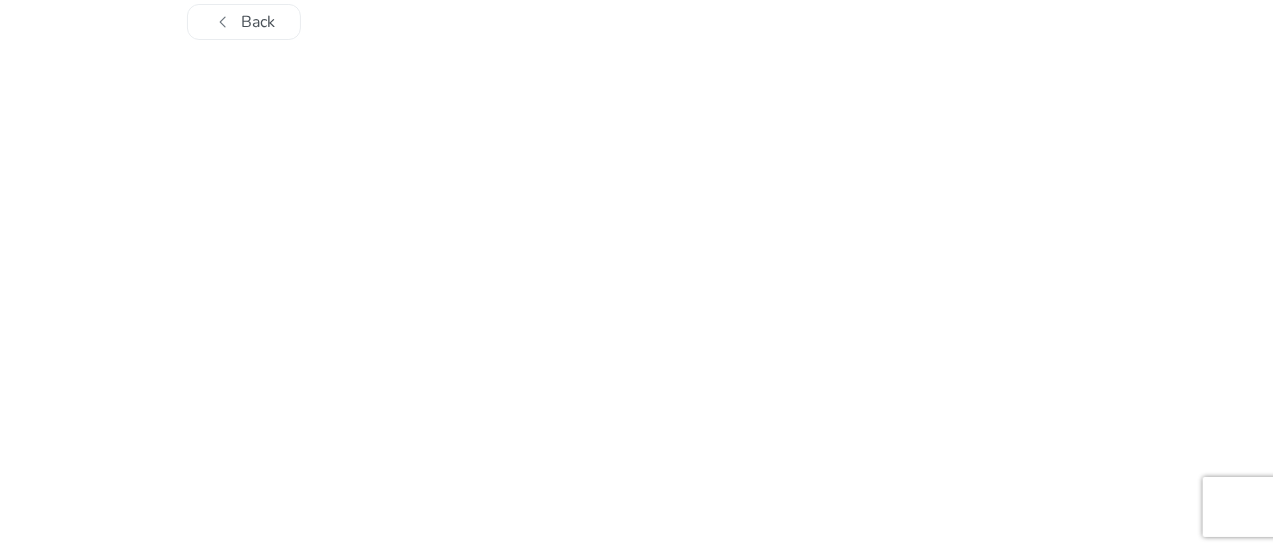 scroll, scrollTop: 0, scrollLeft: 0, axis: both 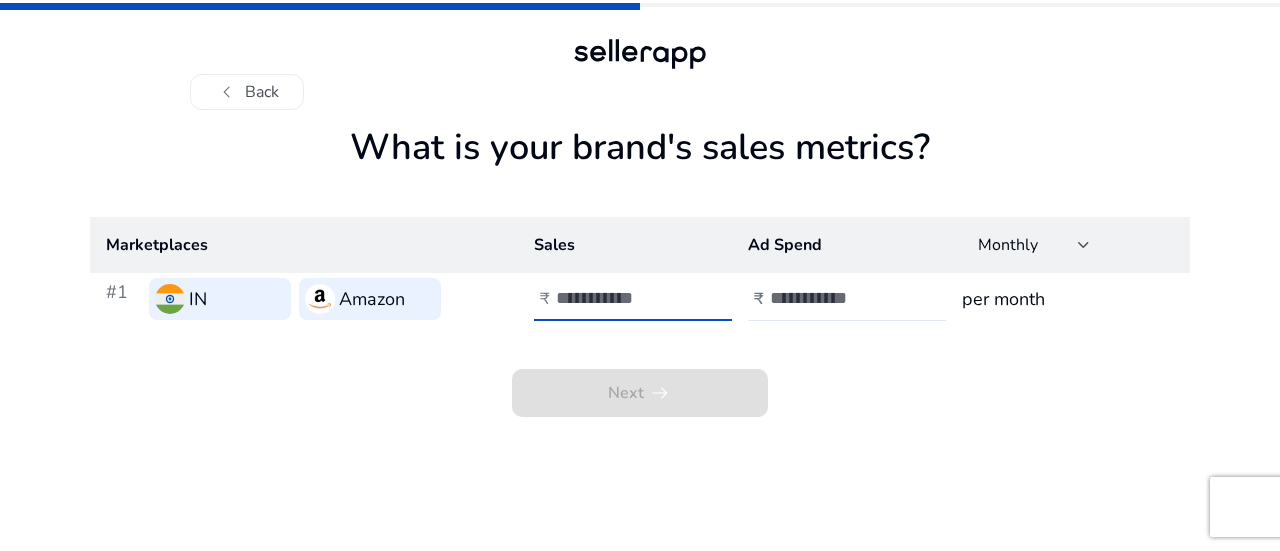 click at bounding box center [623, 298] 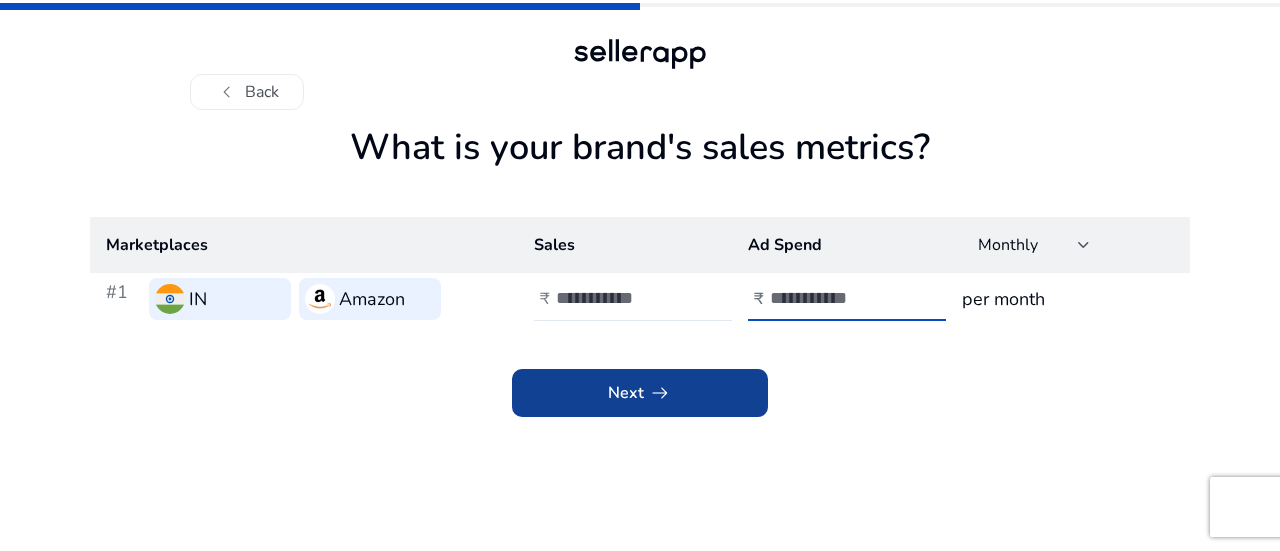 type on "******" 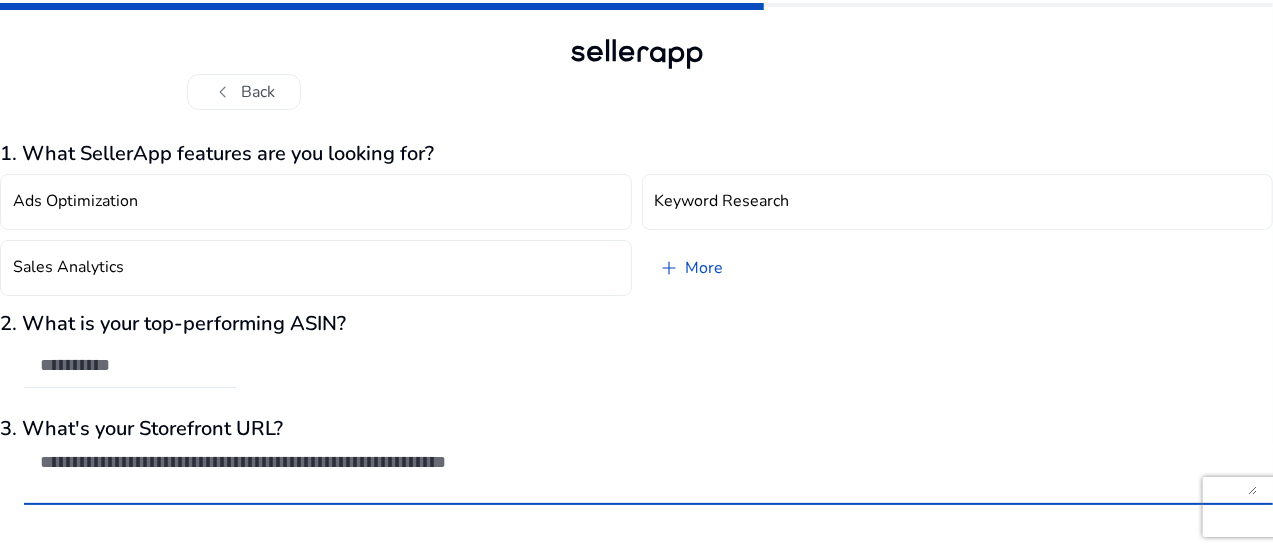 click at bounding box center [648, 473] 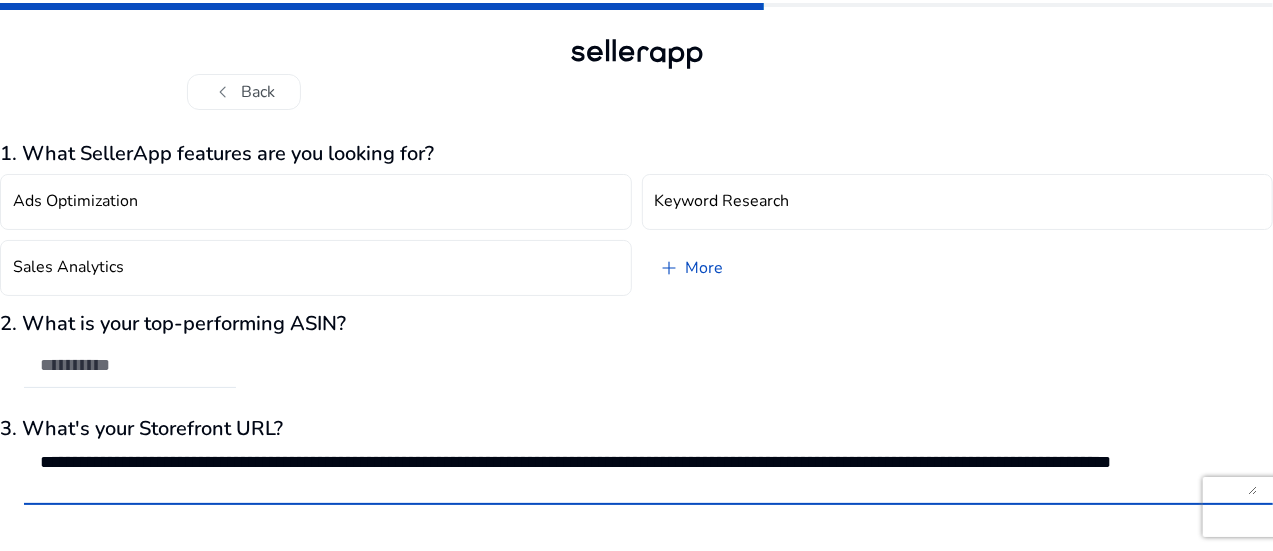 scroll, scrollTop: 1, scrollLeft: 0, axis: vertical 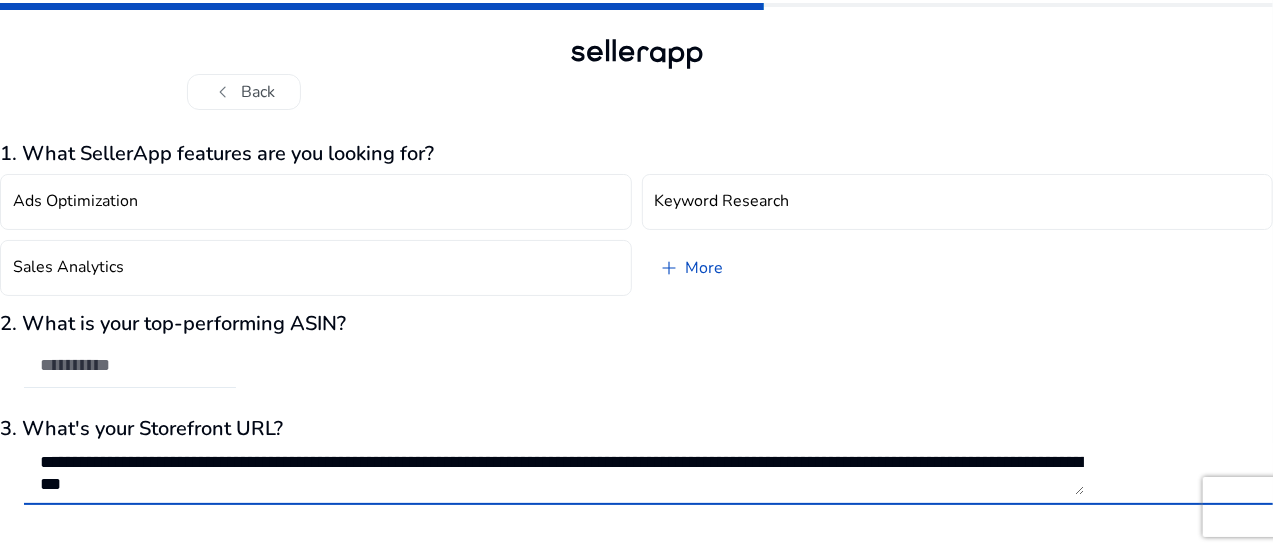 type on "**********" 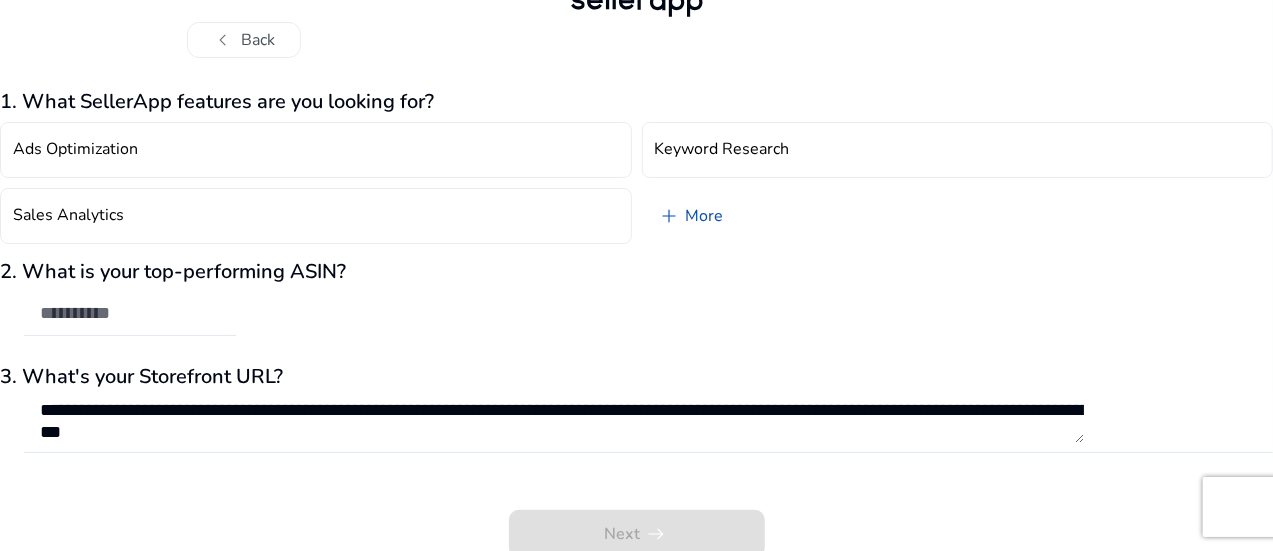 scroll, scrollTop: 59, scrollLeft: 0, axis: vertical 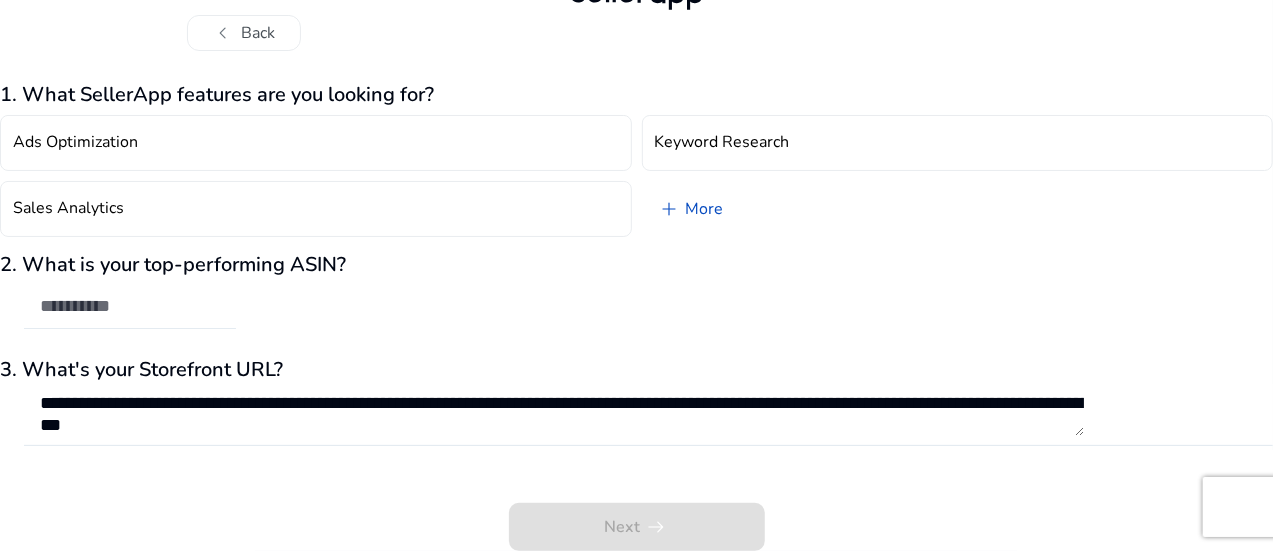 click at bounding box center (130, 306) 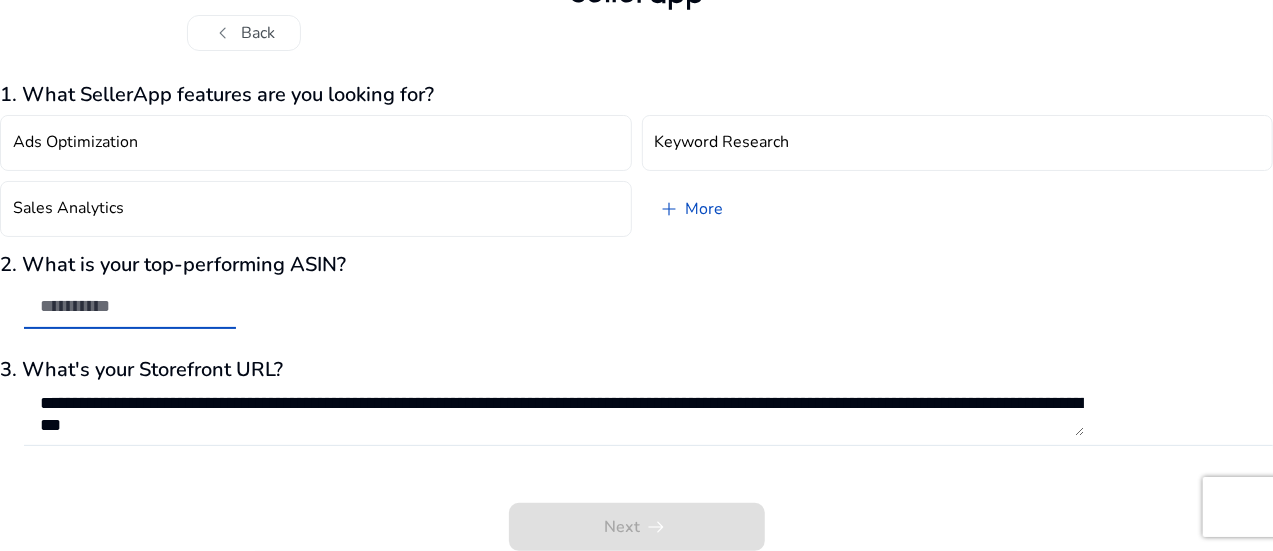 paste on "**********" 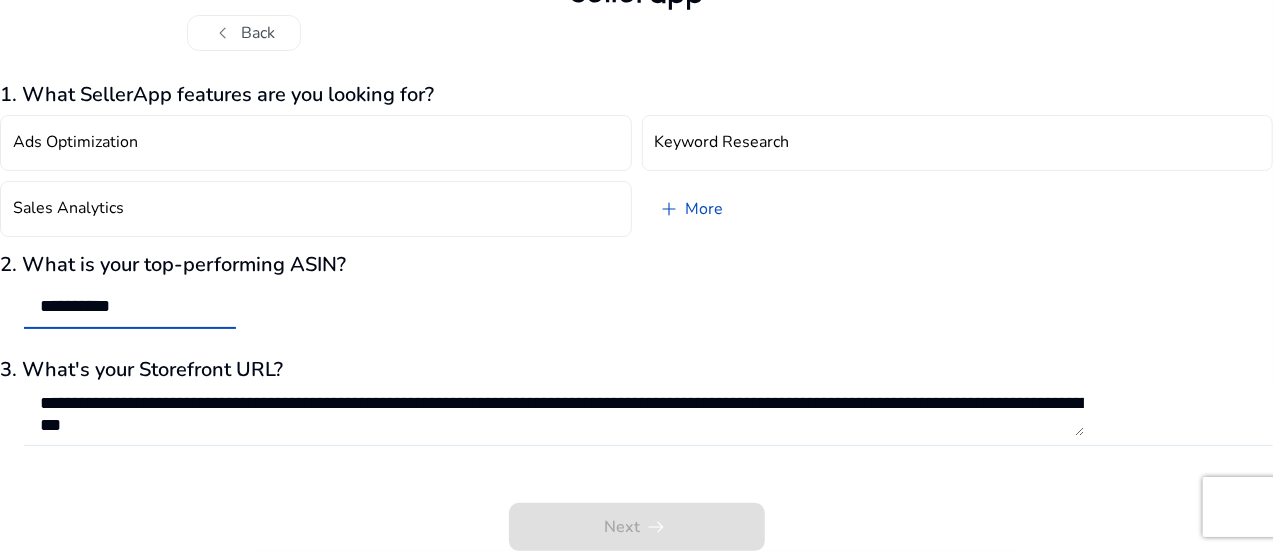 type on "**********" 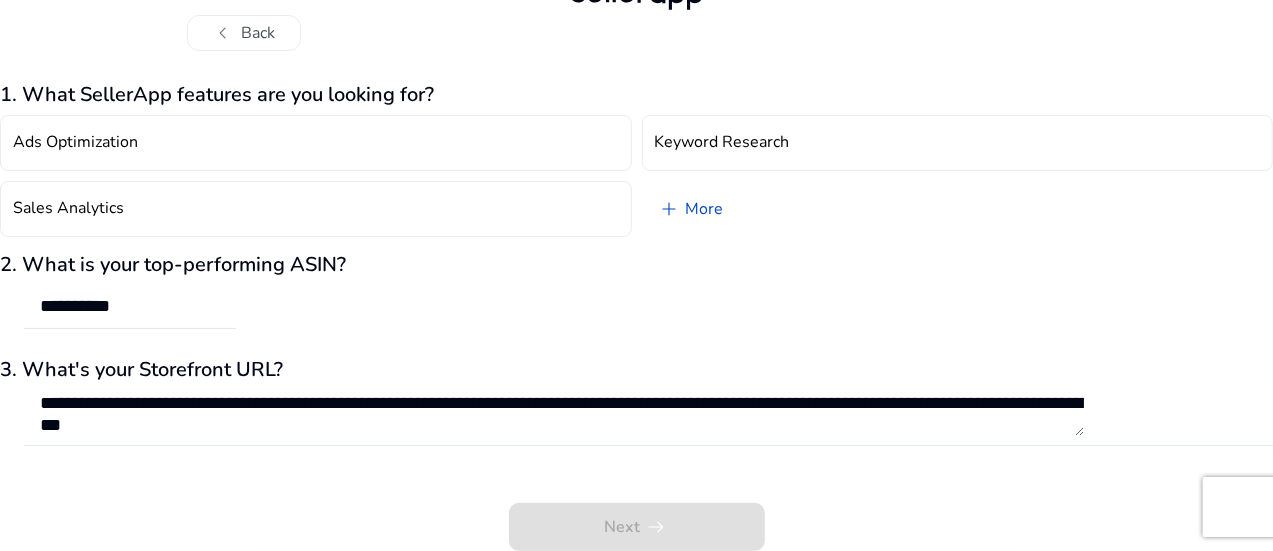 click on "Next   arrow_right_alt" 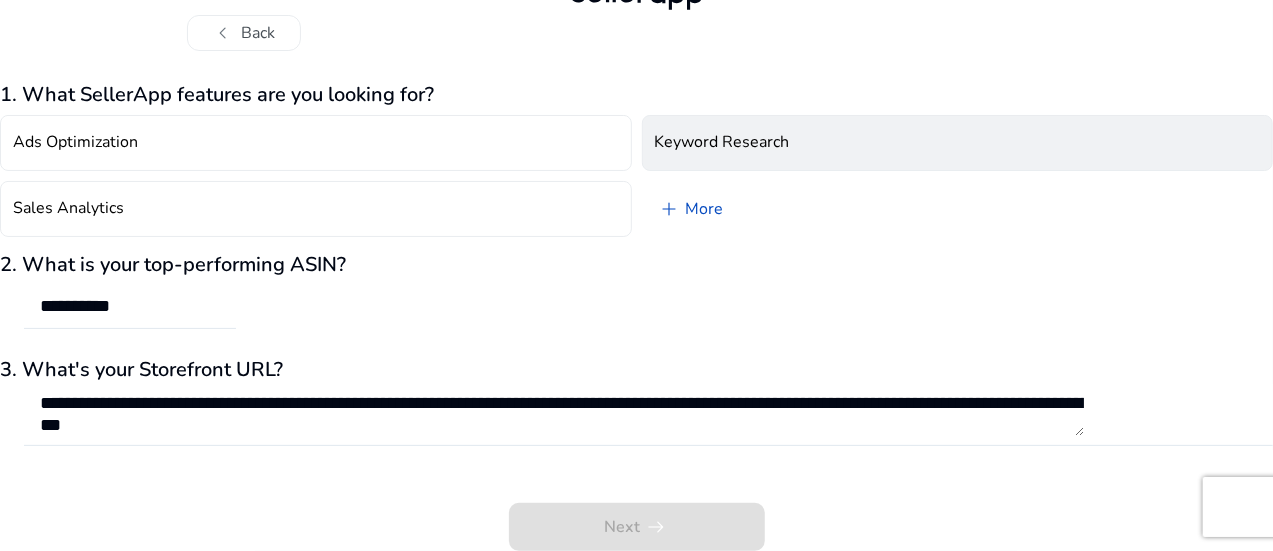 click on "Keyword Research" 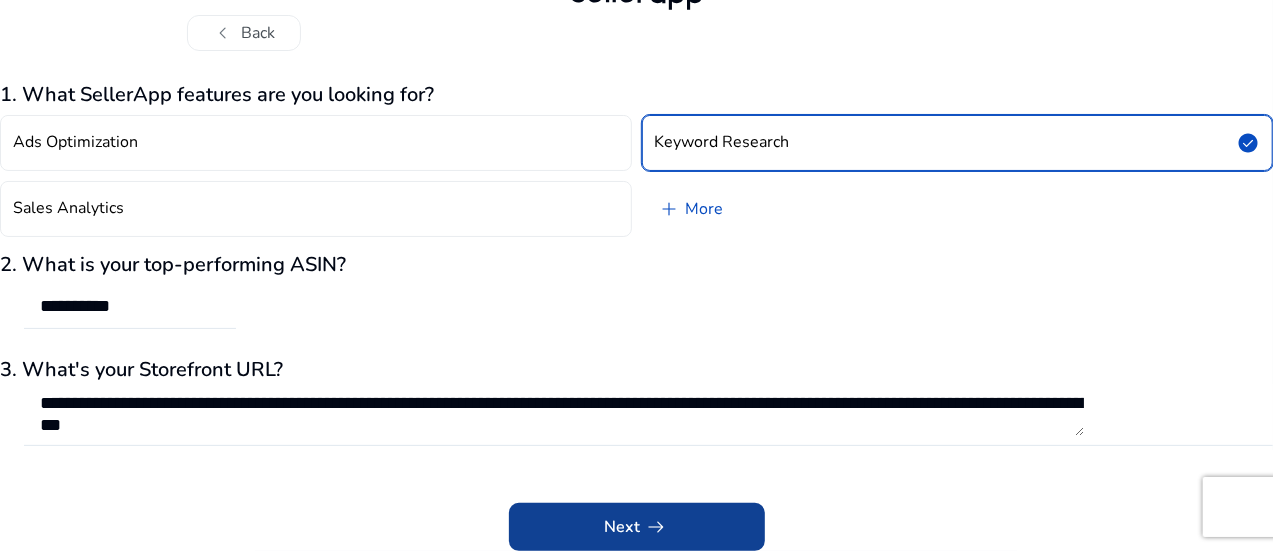 click on "Next   arrow_right_alt" 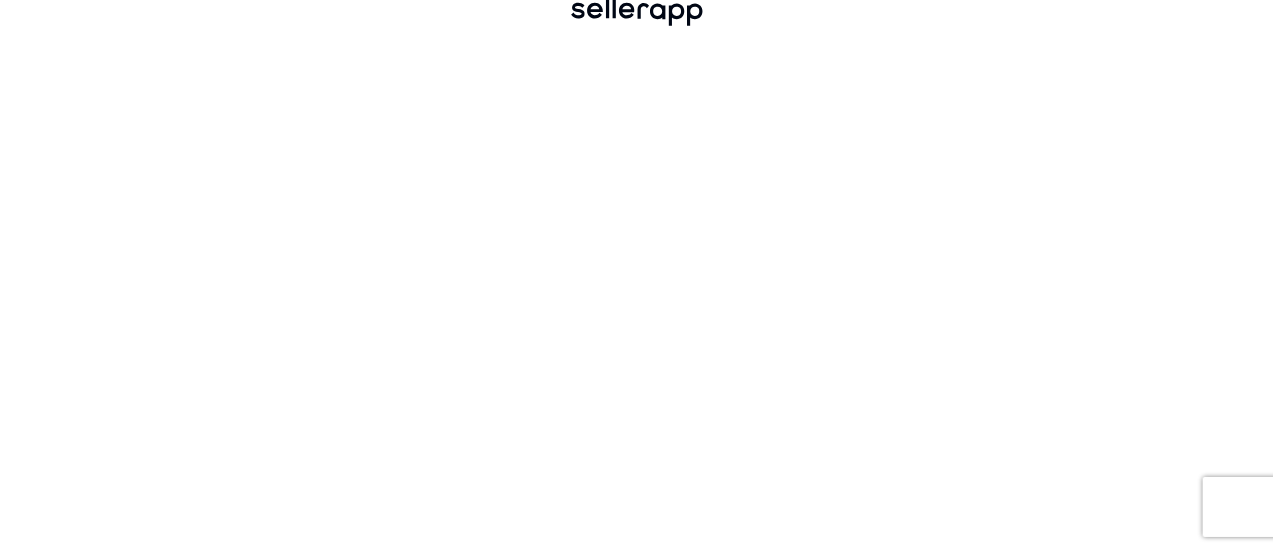 scroll, scrollTop: 43, scrollLeft: 0, axis: vertical 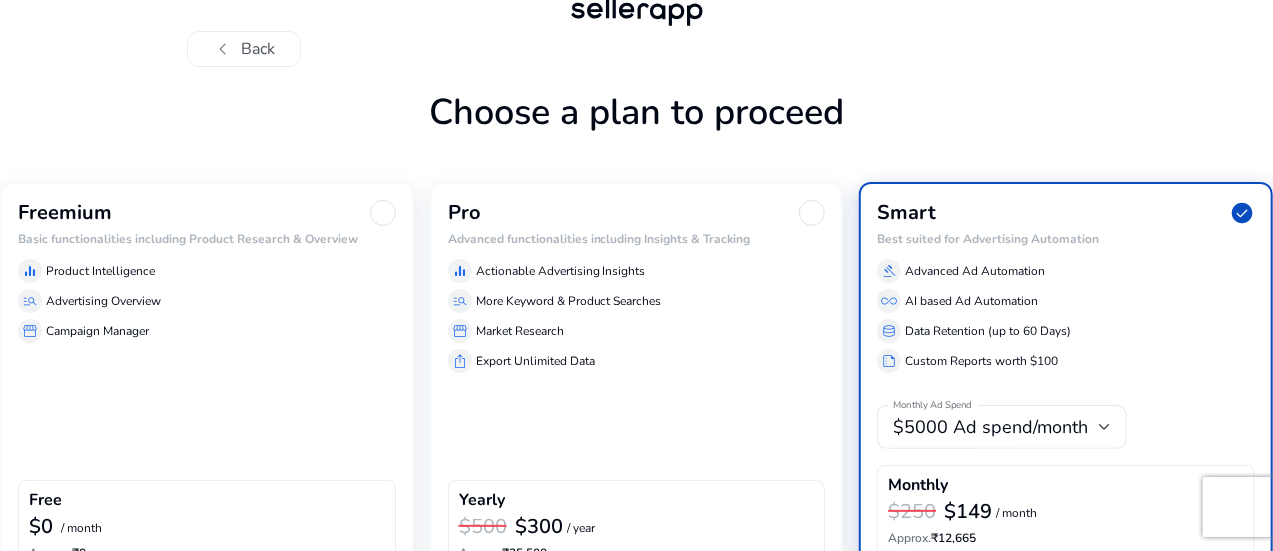 click on "Campaign Manager" 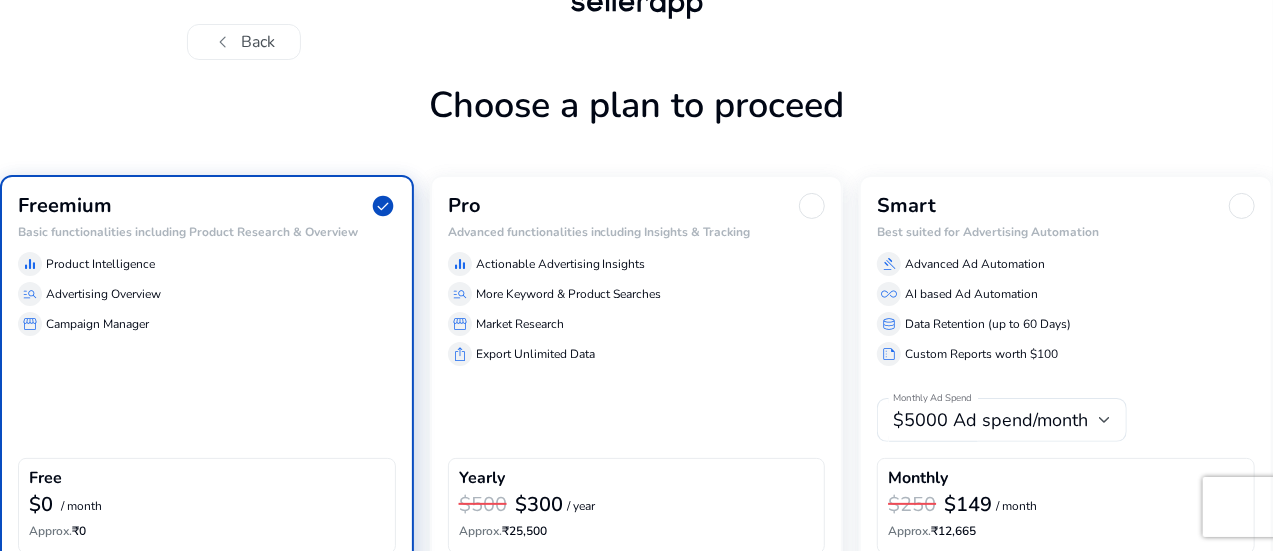 scroll, scrollTop: 158, scrollLeft: 0, axis: vertical 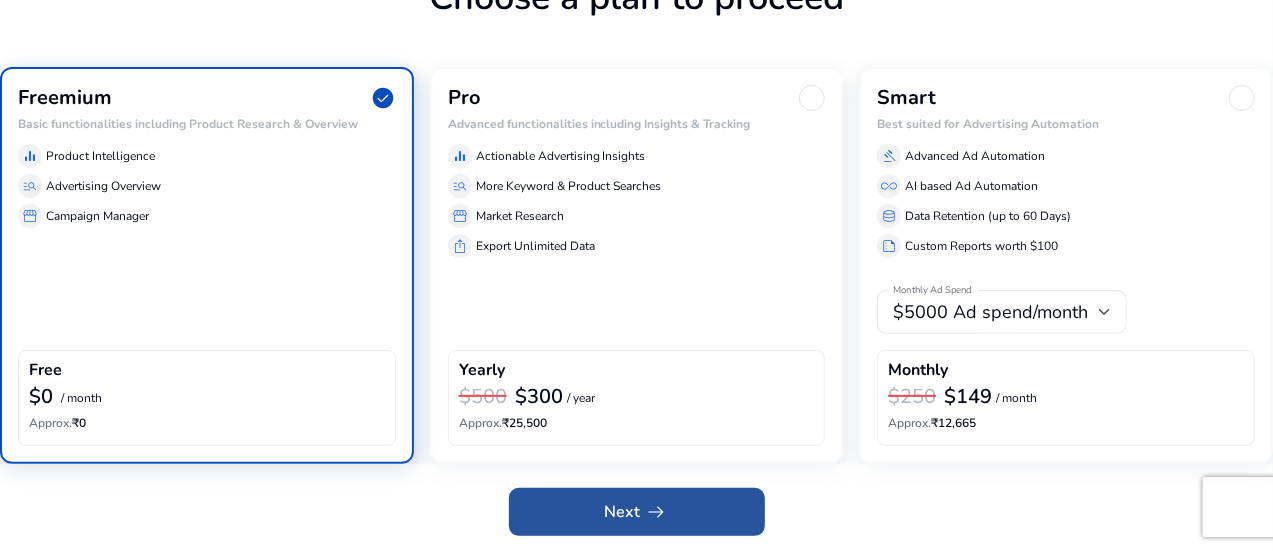 click 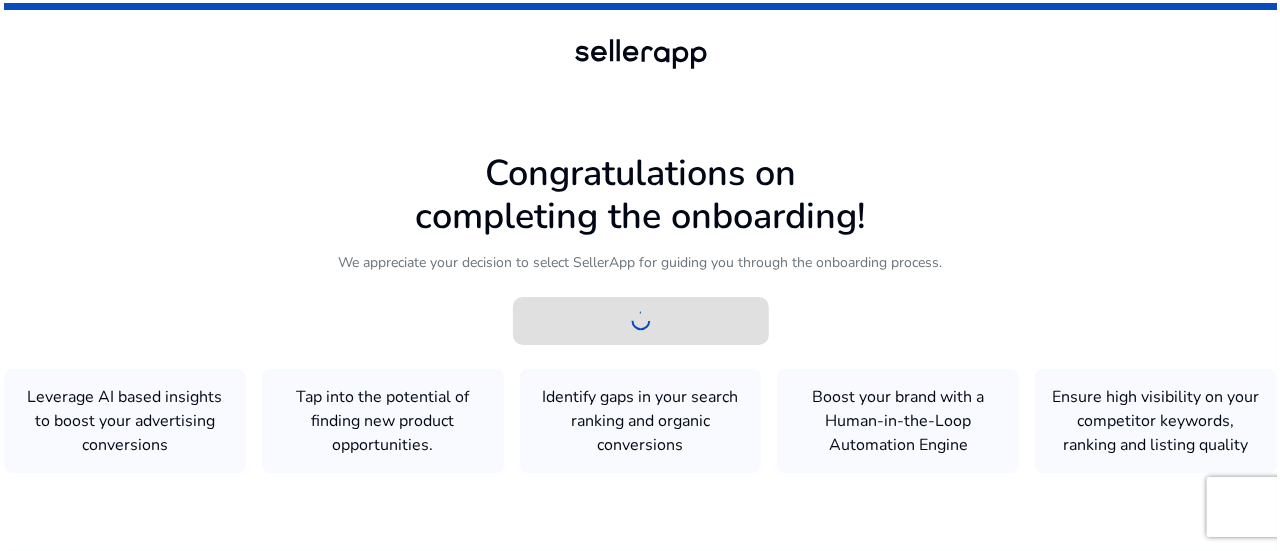 scroll, scrollTop: 0, scrollLeft: 0, axis: both 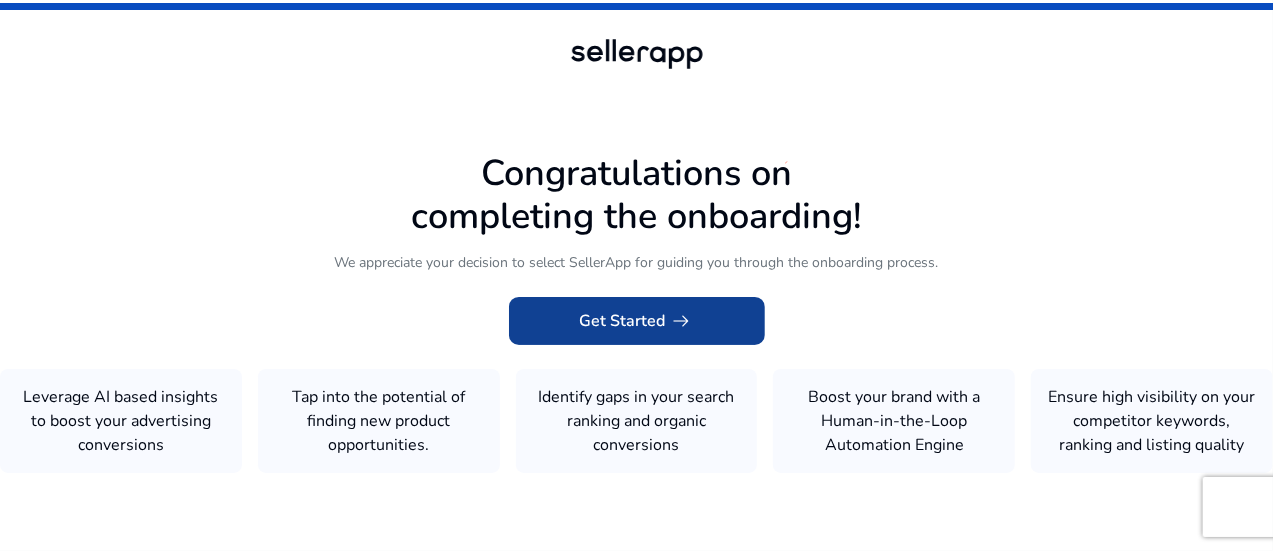click on "Get Started   arrow_right_alt" 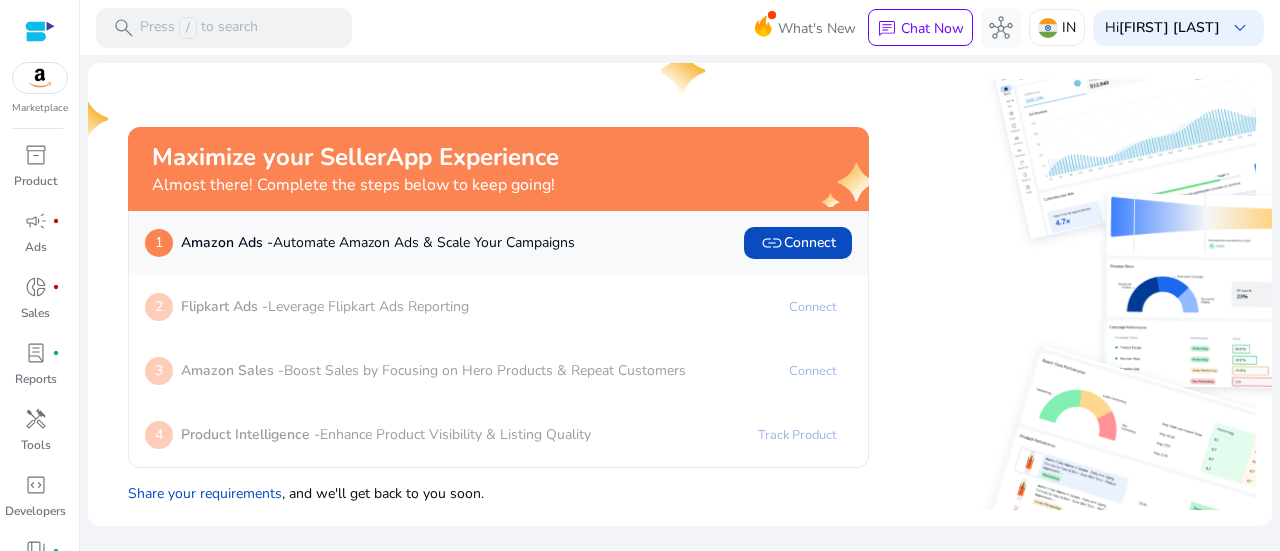 scroll, scrollTop: 0, scrollLeft: 0, axis: both 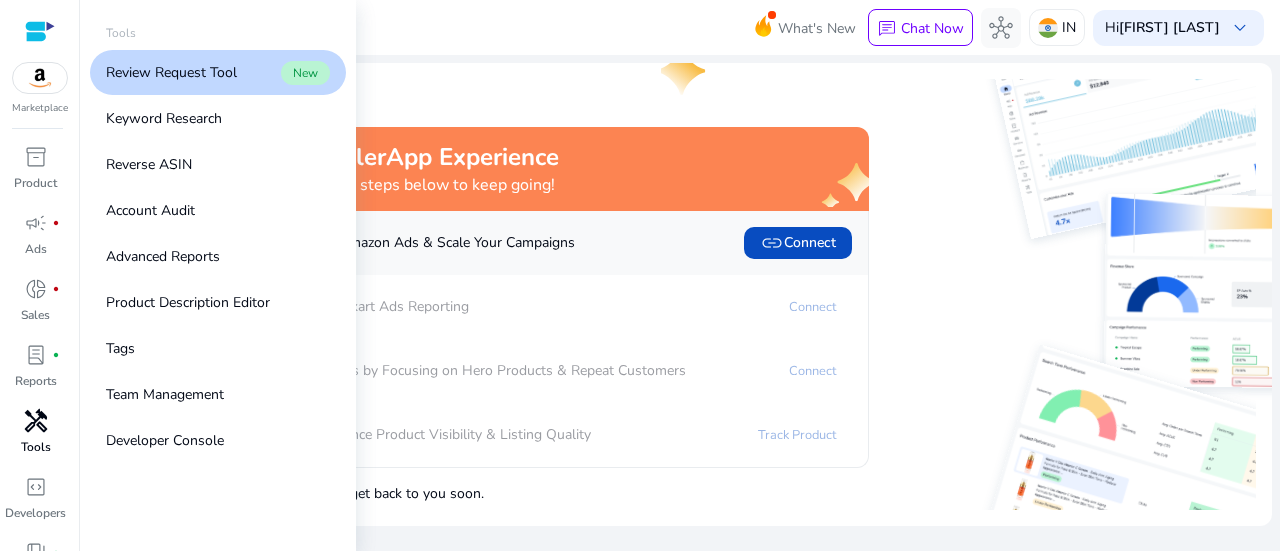click on "handyman" at bounding box center [36, 421] 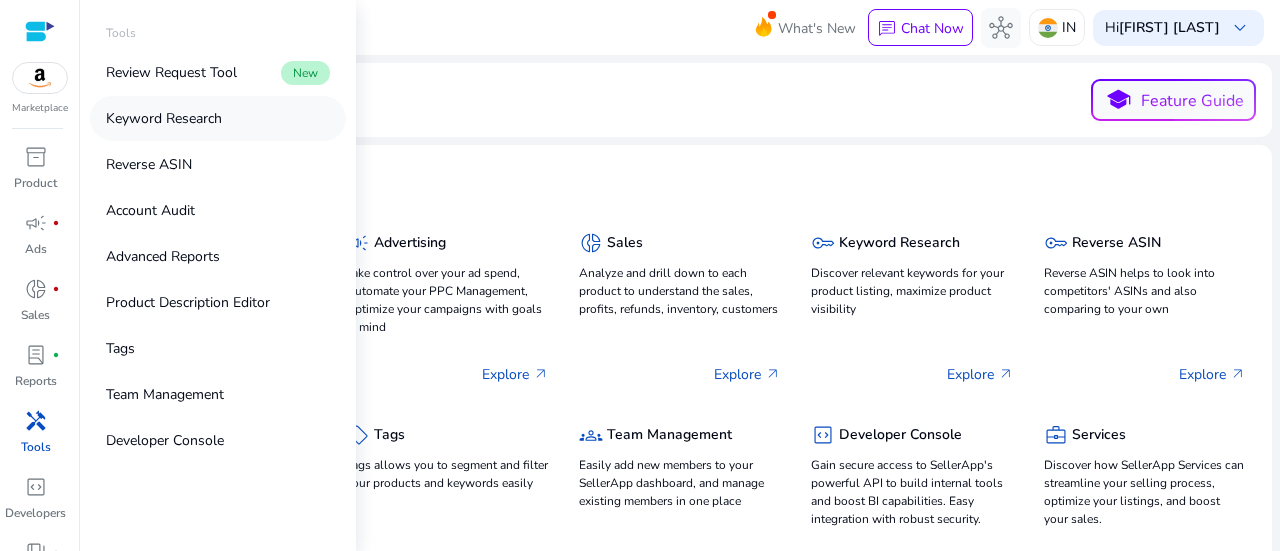 click on "Keyword Research" at bounding box center [164, 118] 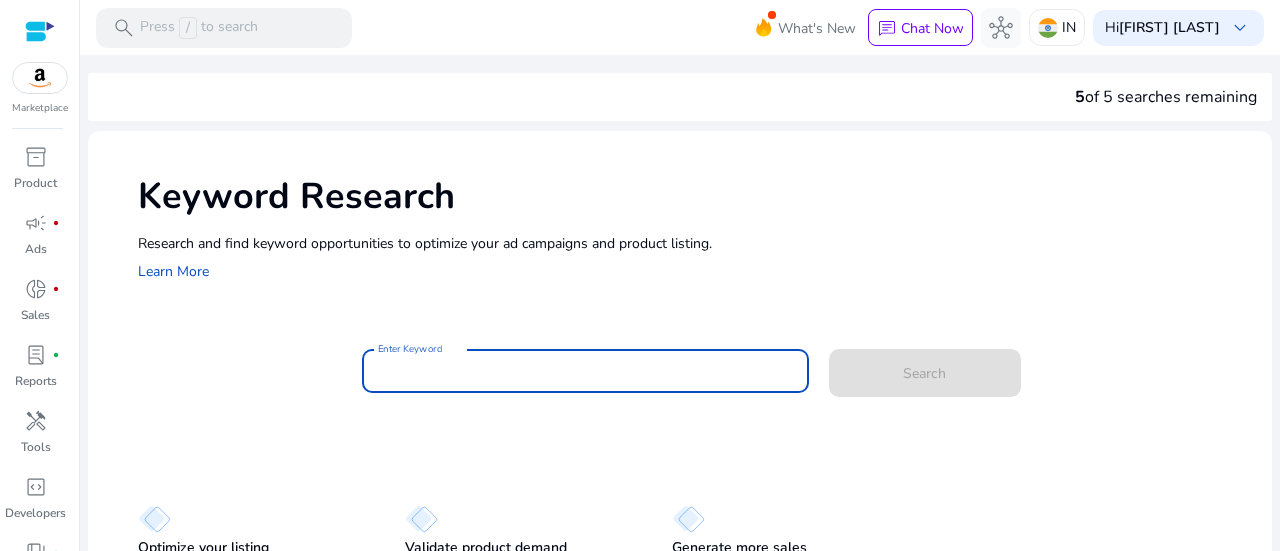 click on "Enter Keyword" at bounding box center [585, 371] 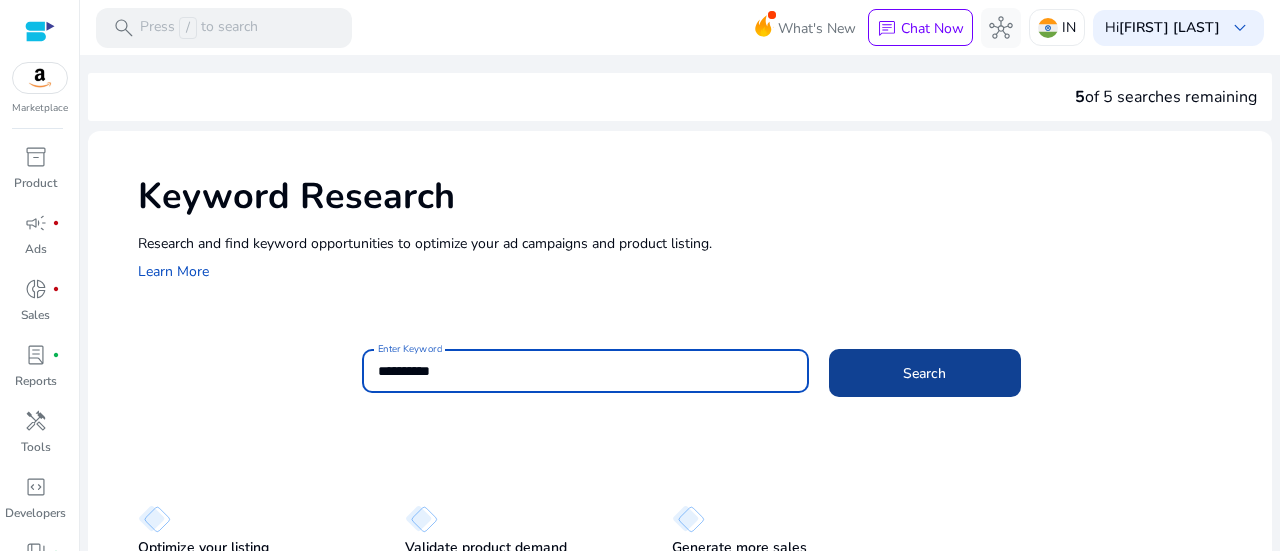 type on "**********" 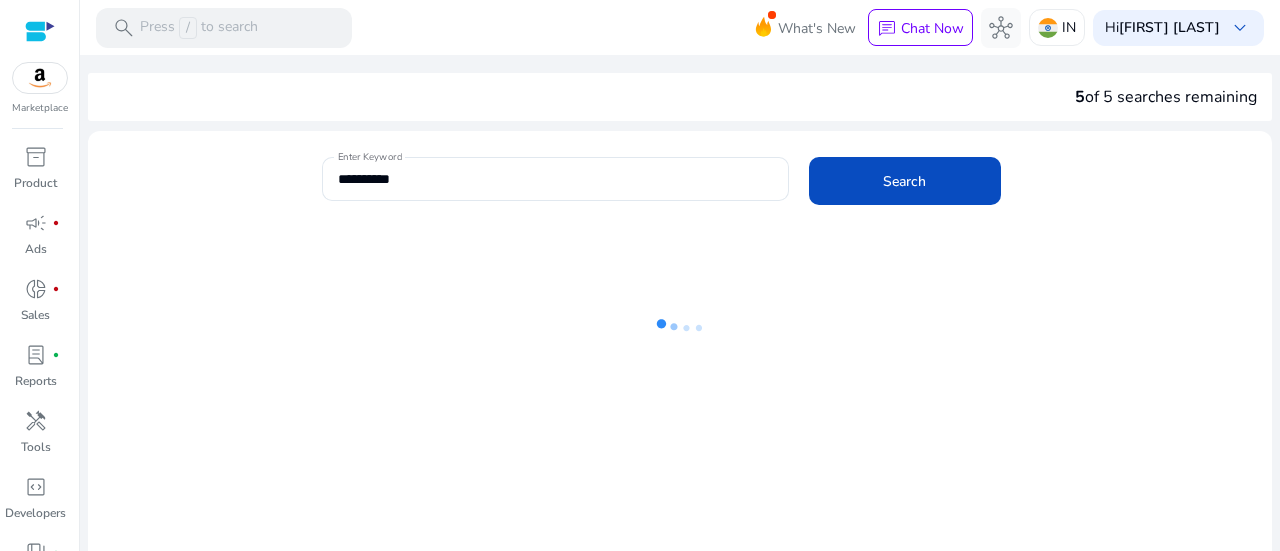 scroll, scrollTop: 0, scrollLeft: 0, axis: both 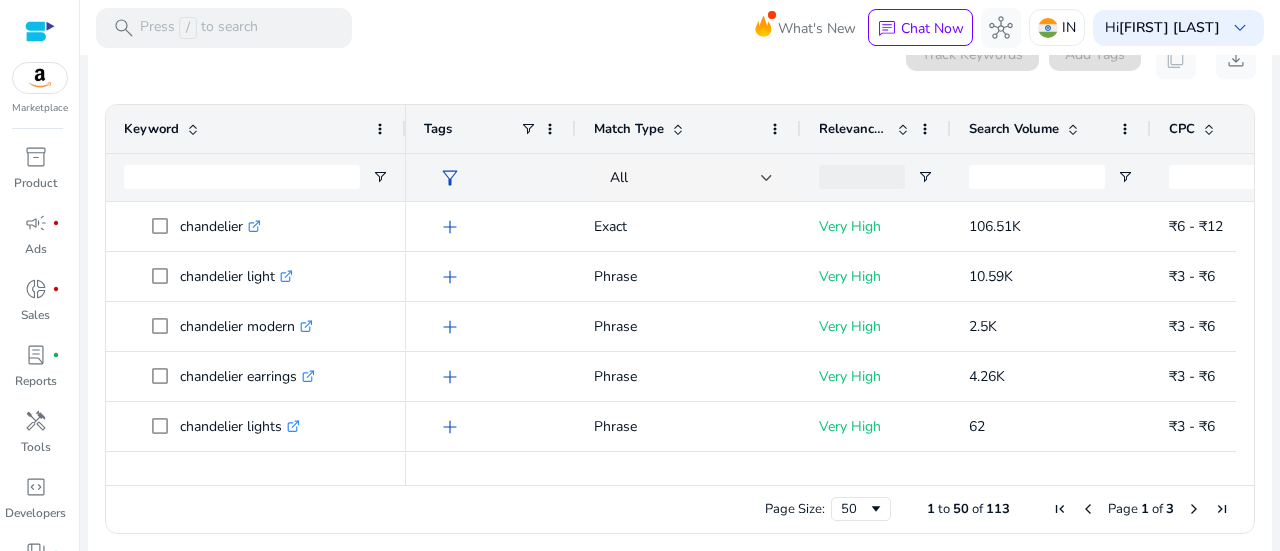 click on "Search Volume" at bounding box center (1014, 129) 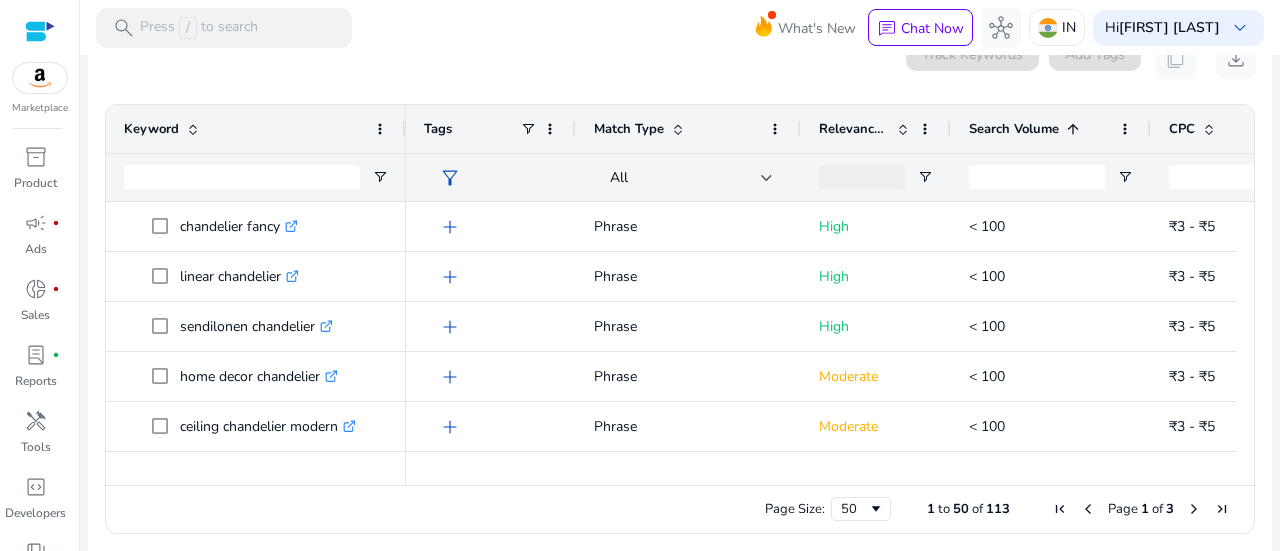 click on "Search Volume" at bounding box center [1014, 129] 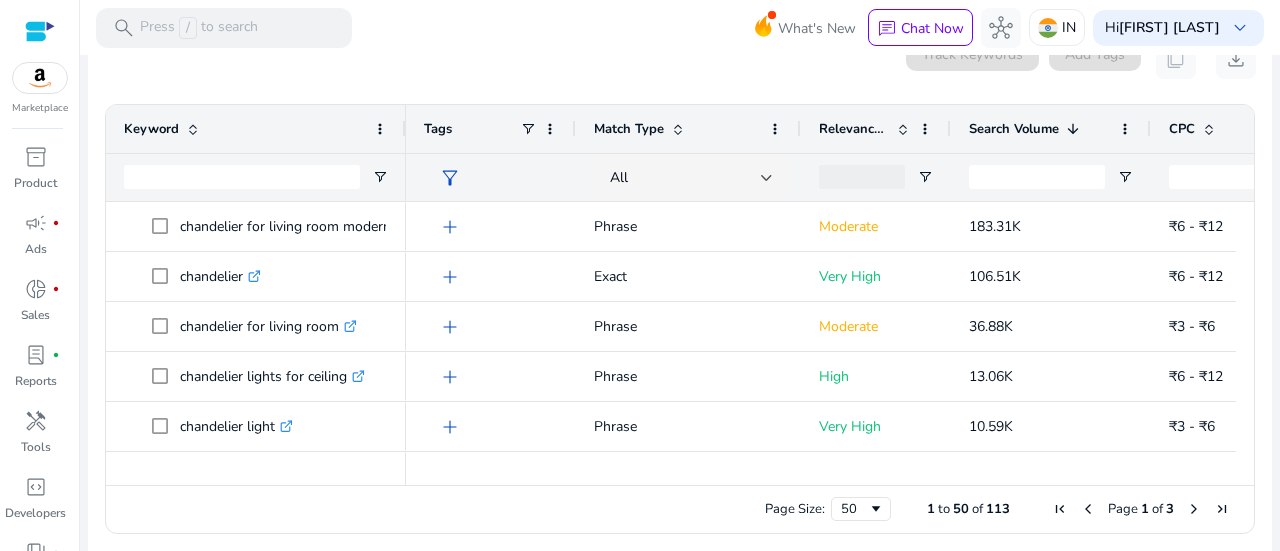 scroll, scrollTop: 306, scrollLeft: 0, axis: vertical 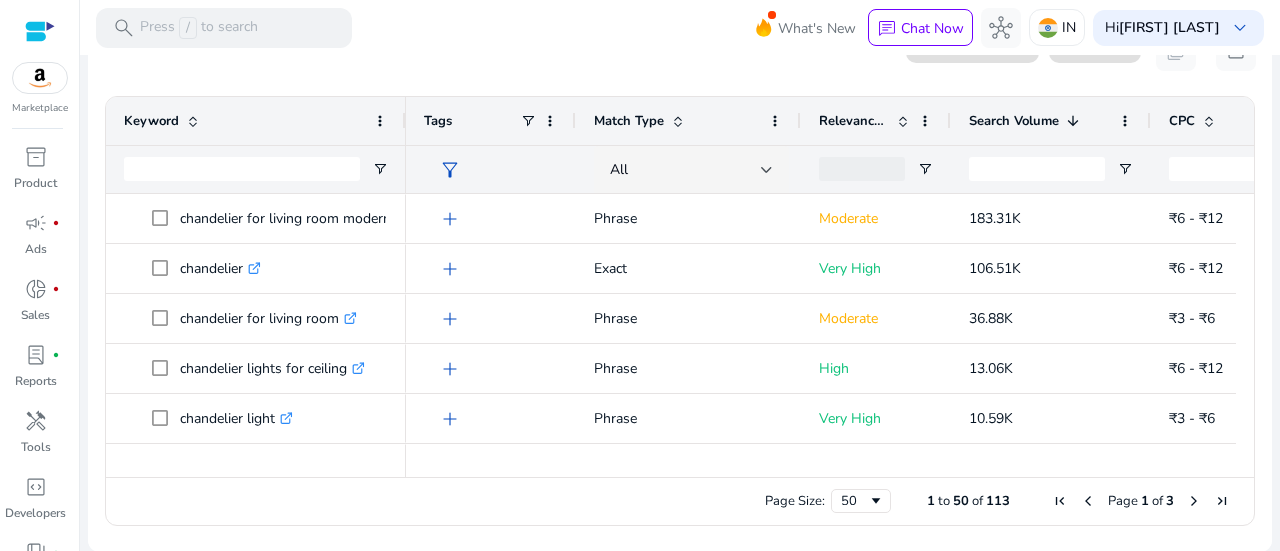 click on "Relevance Score" at bounding box center [854, 121] 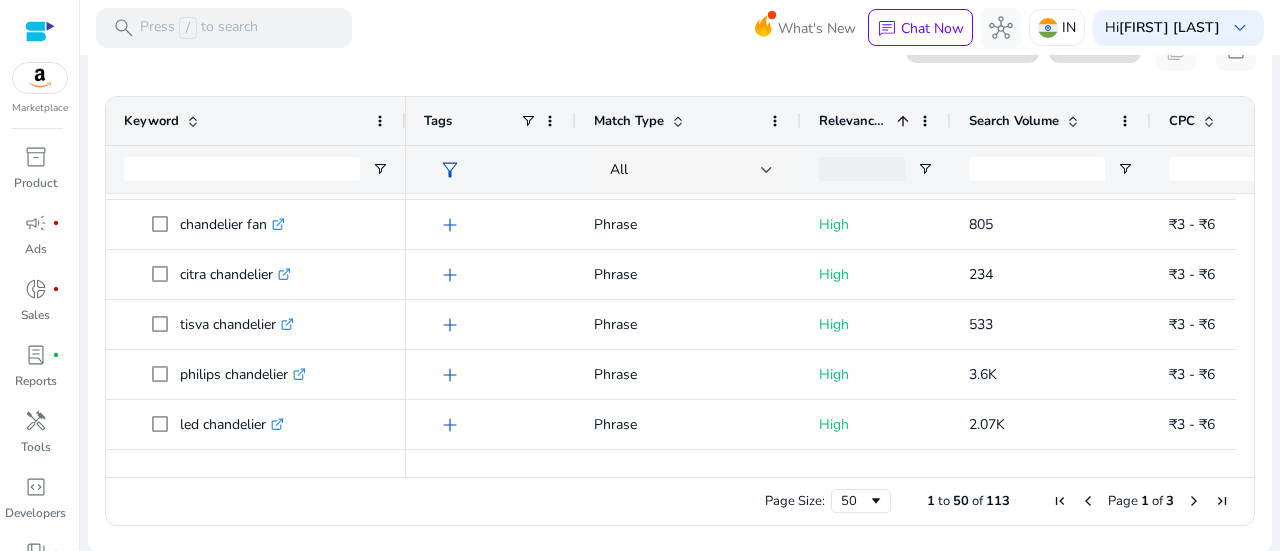 click at bounding box center (1245, 326) 